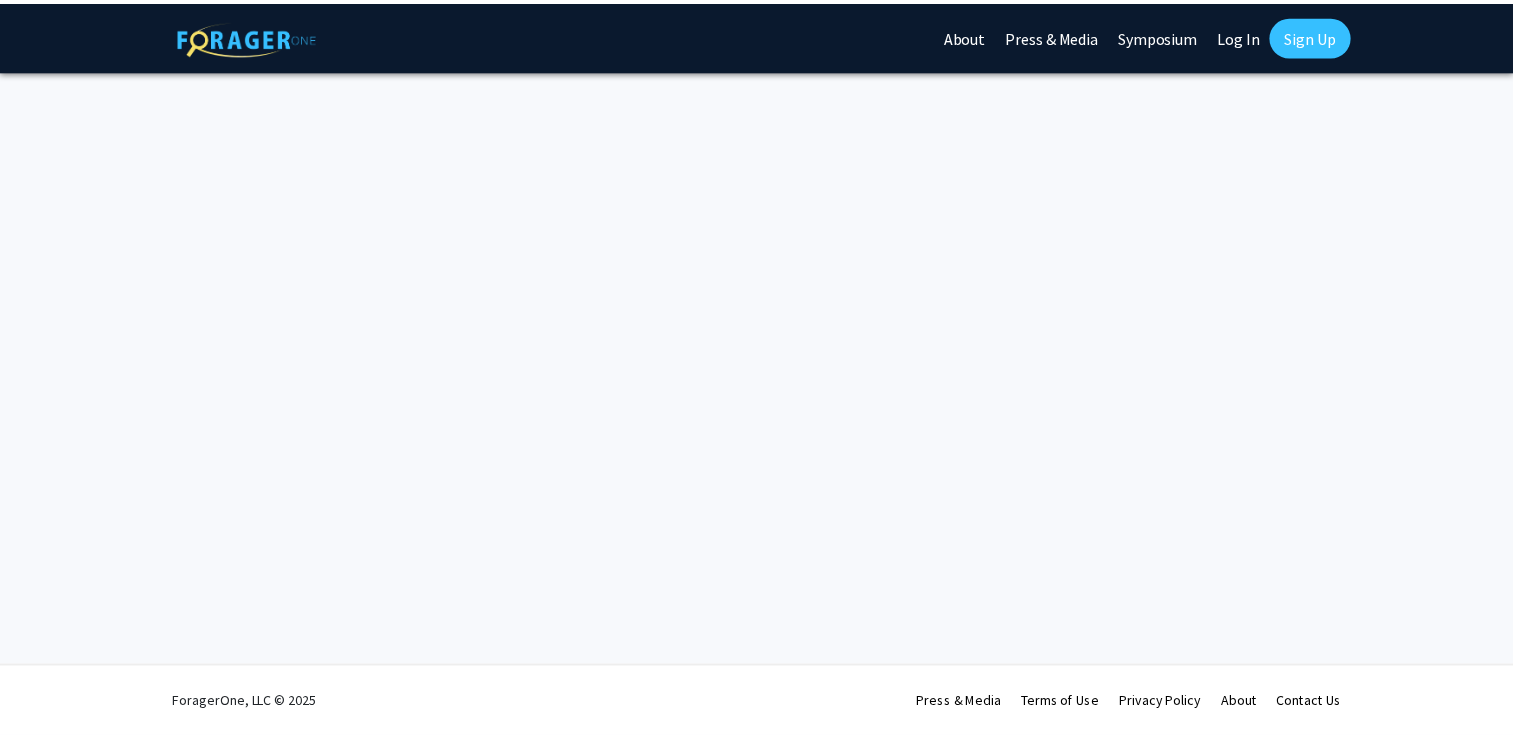 scroll, scrollTop: 0, scrollLeft: 0, axis: both 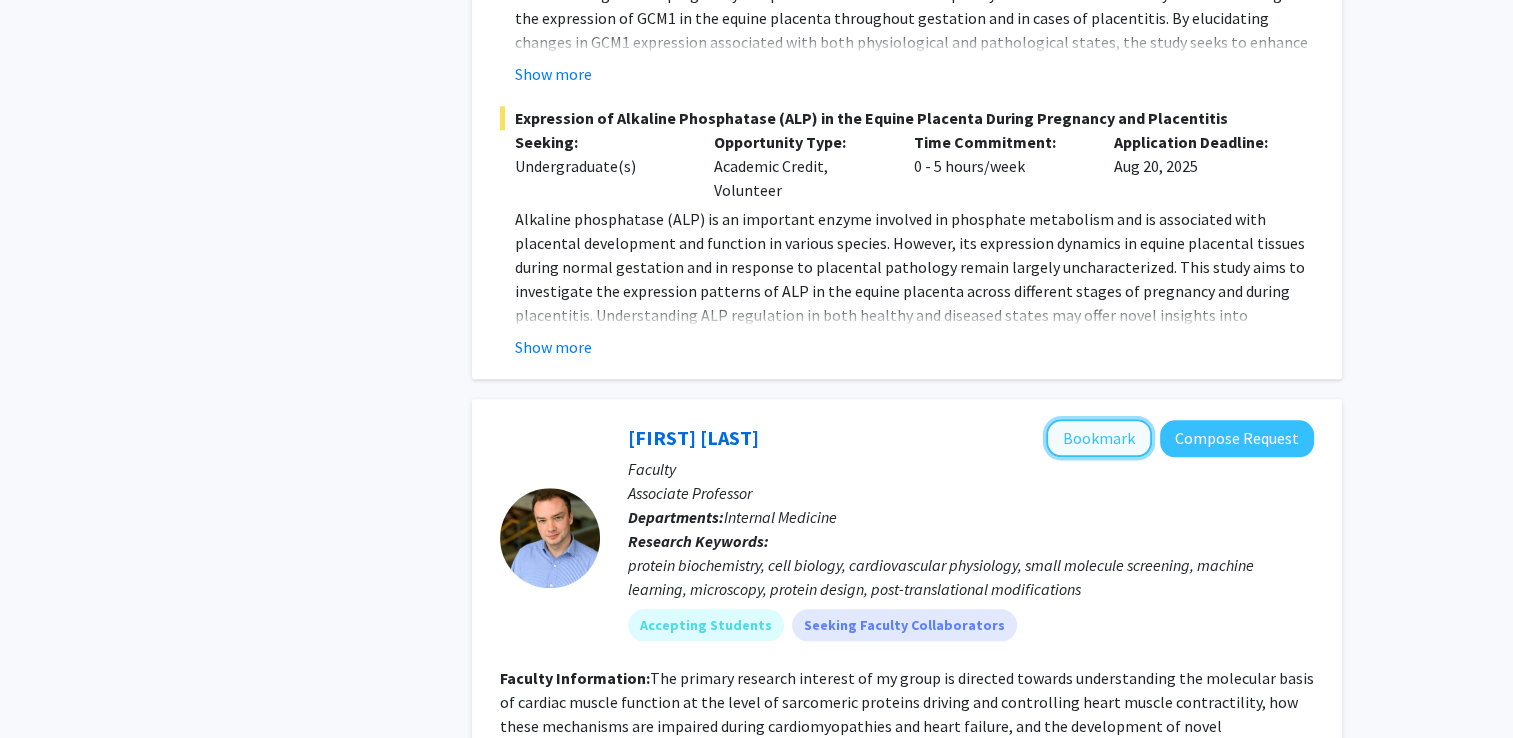 click on "Bookmark" 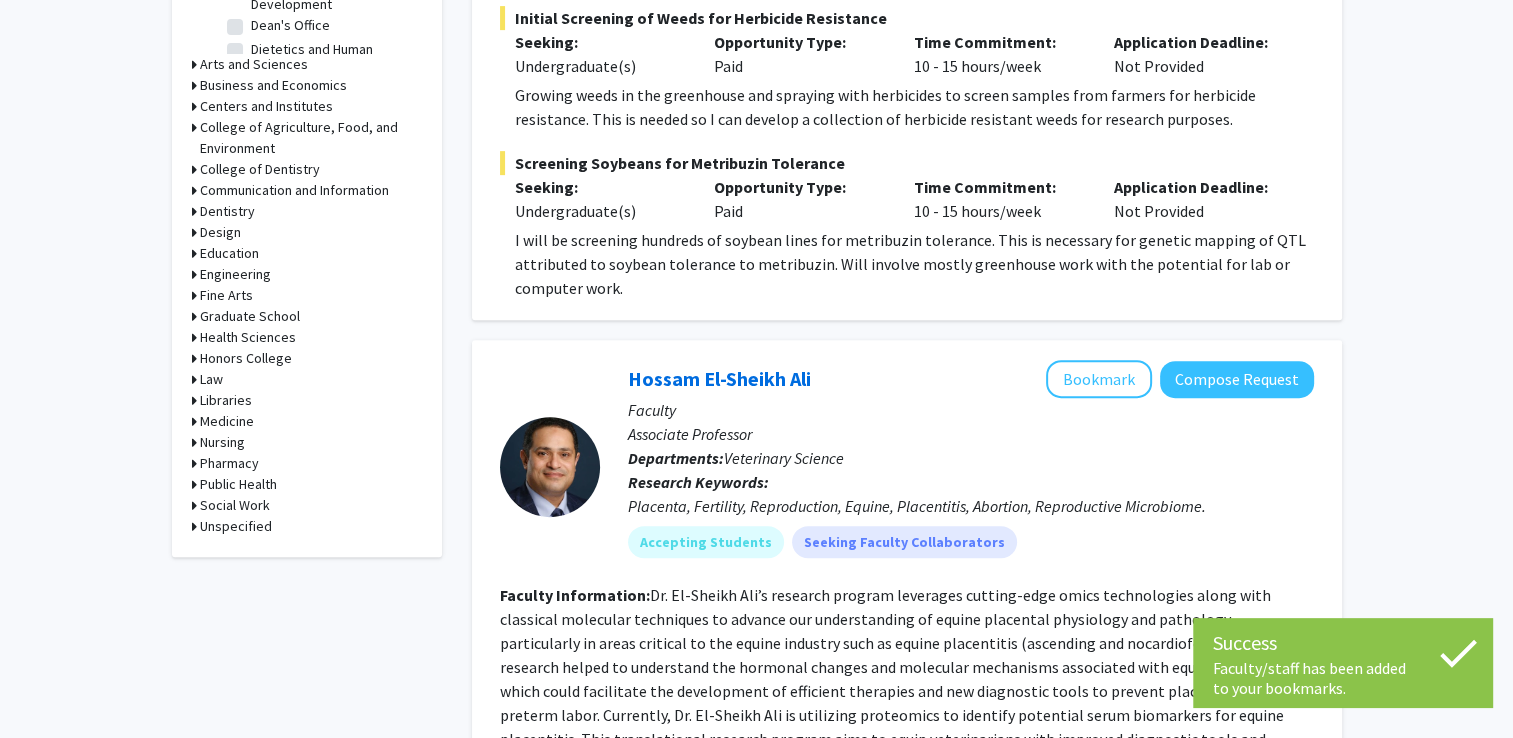 scroll, scrollTop: 804, scrollLeft: 0, axis: vertical 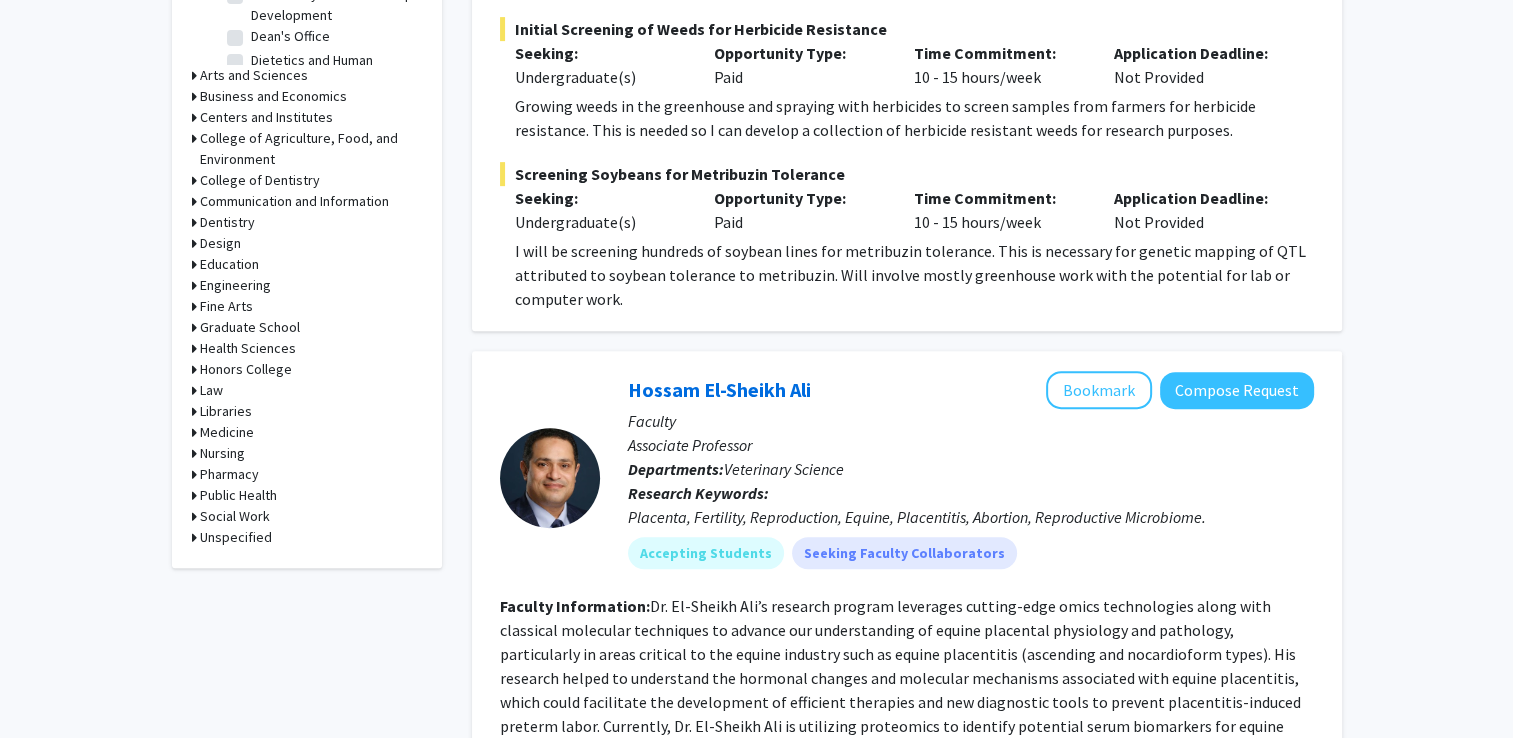 click on "Medicine" at bounding box center (227, 432) 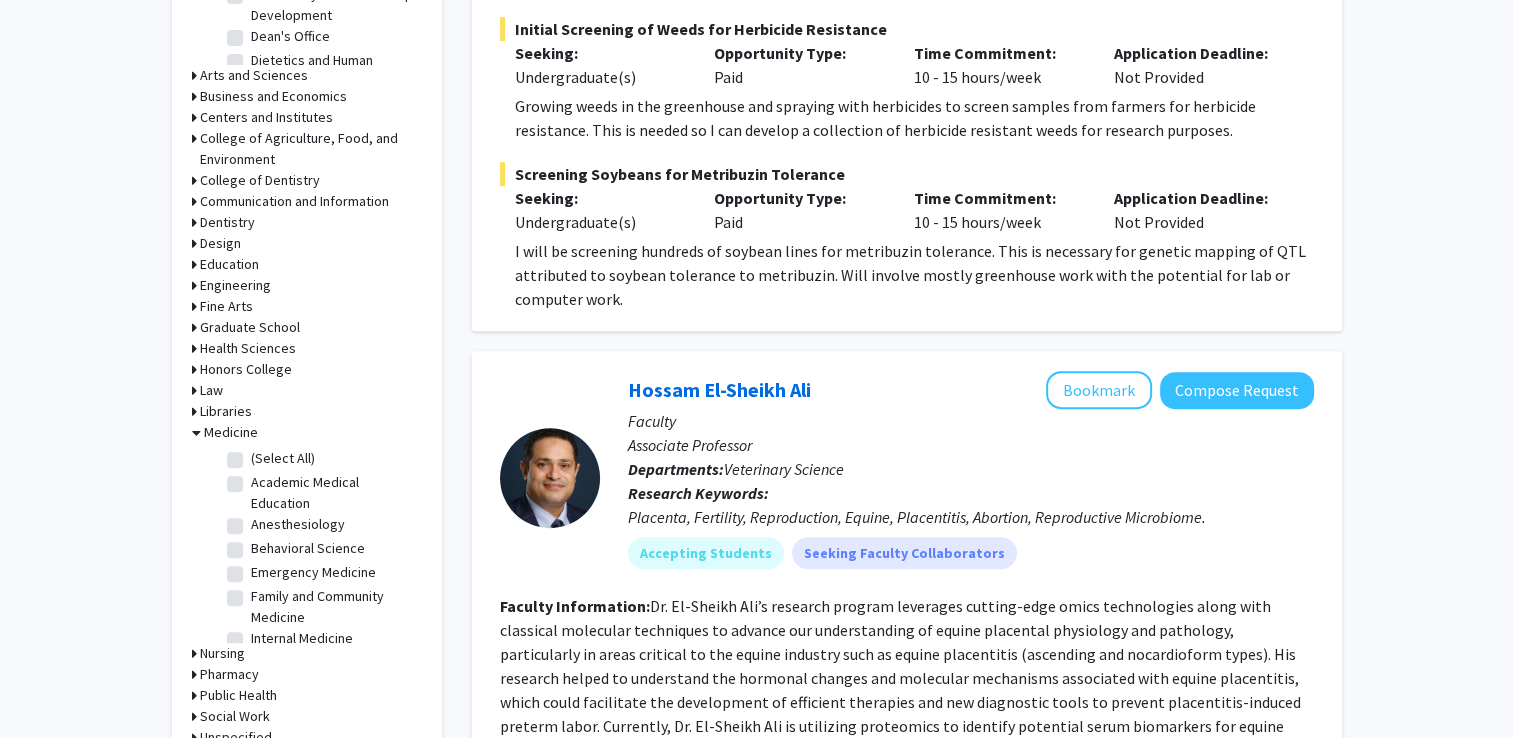 click on "(Select All)" 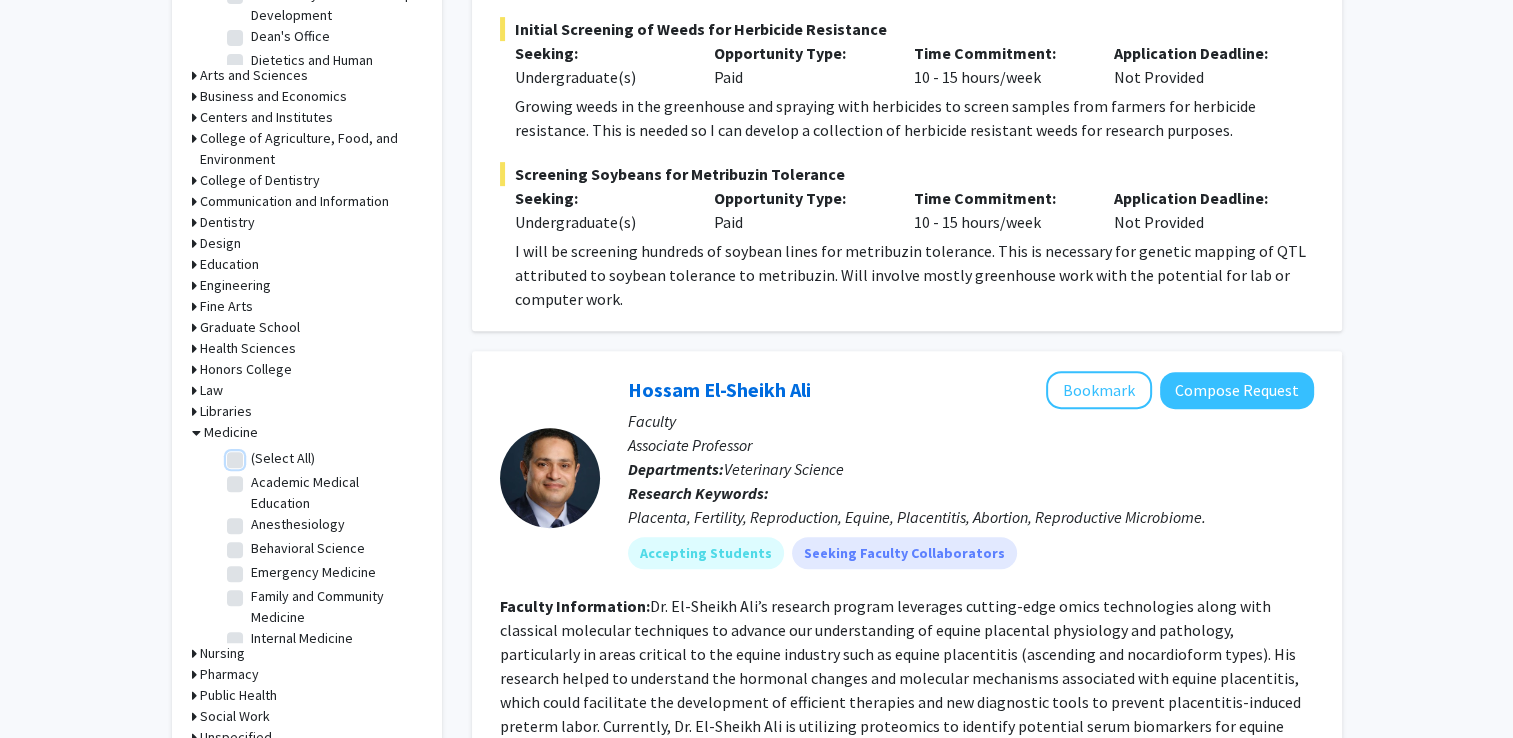 click on "(Select All)" at bounding box center (257, 454) 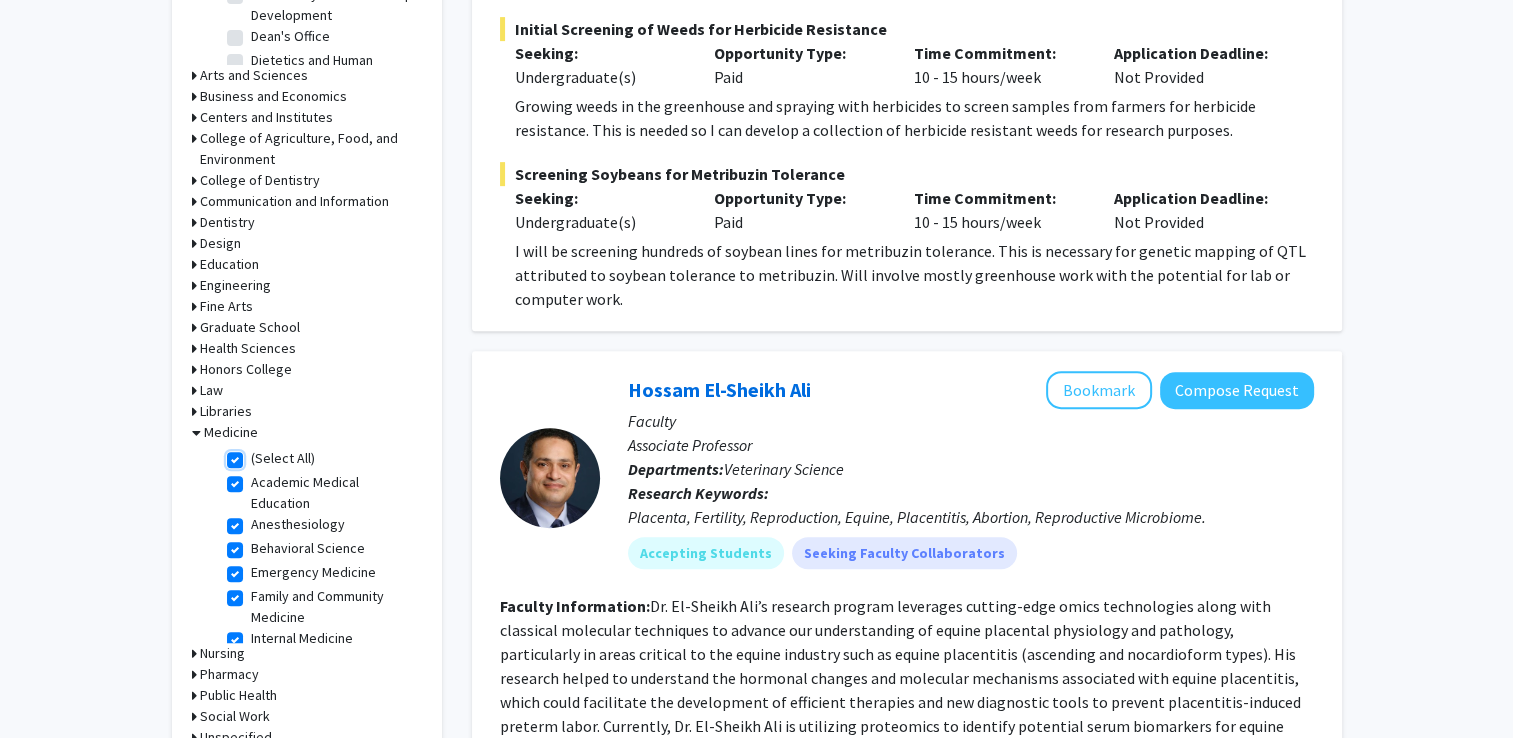 checkbox on "true" 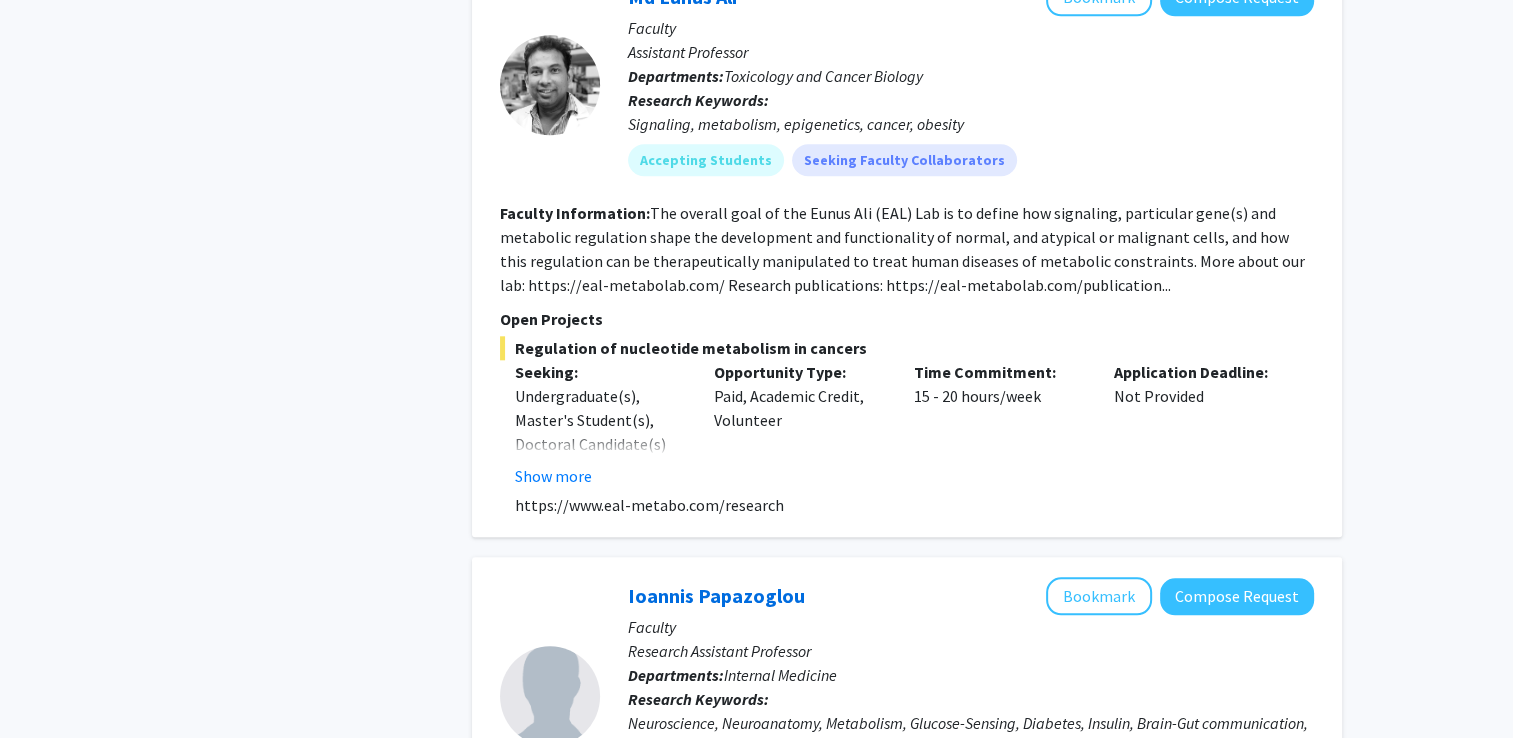 scroll, scrollTop: 2096, scrollLeft: 0, axis: vertical 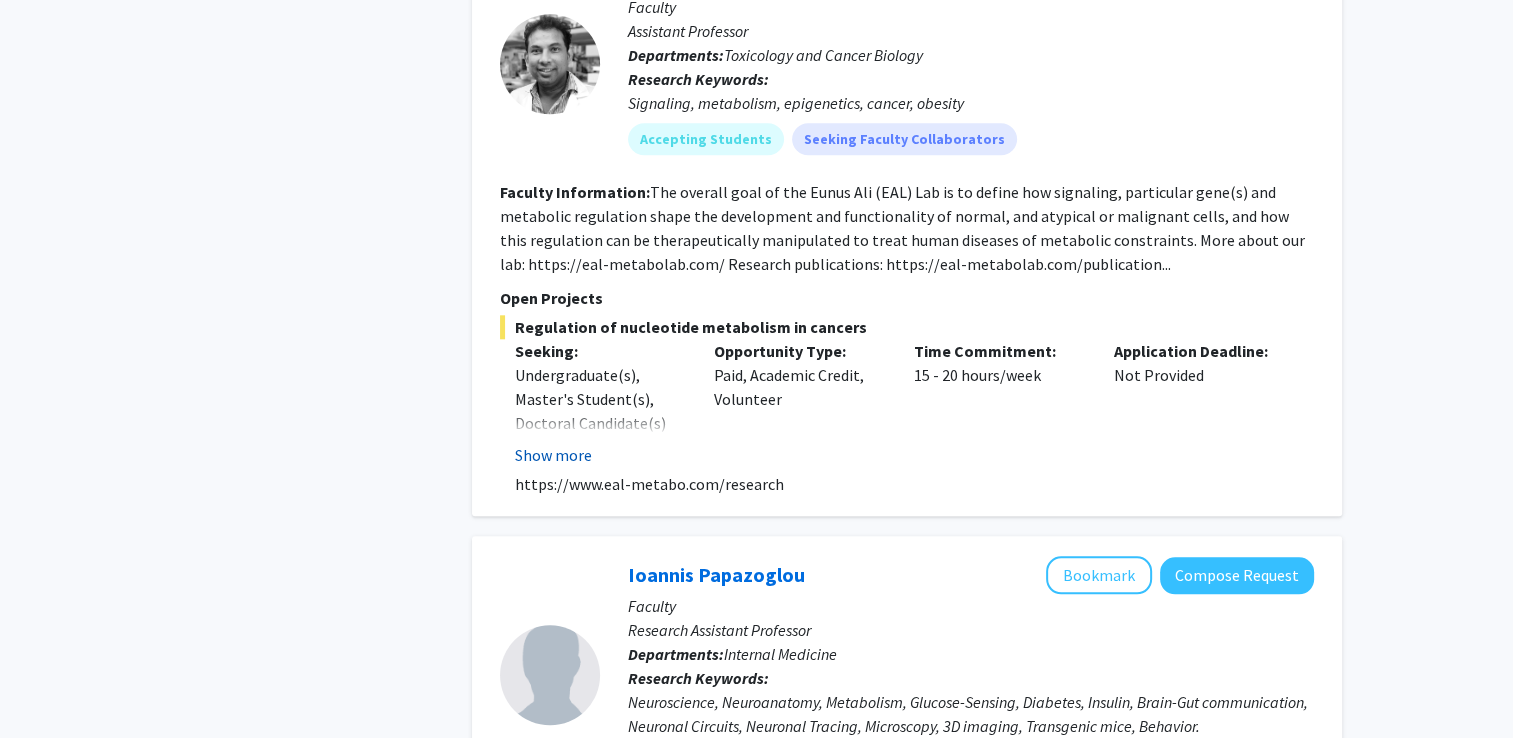 click on "Show more" 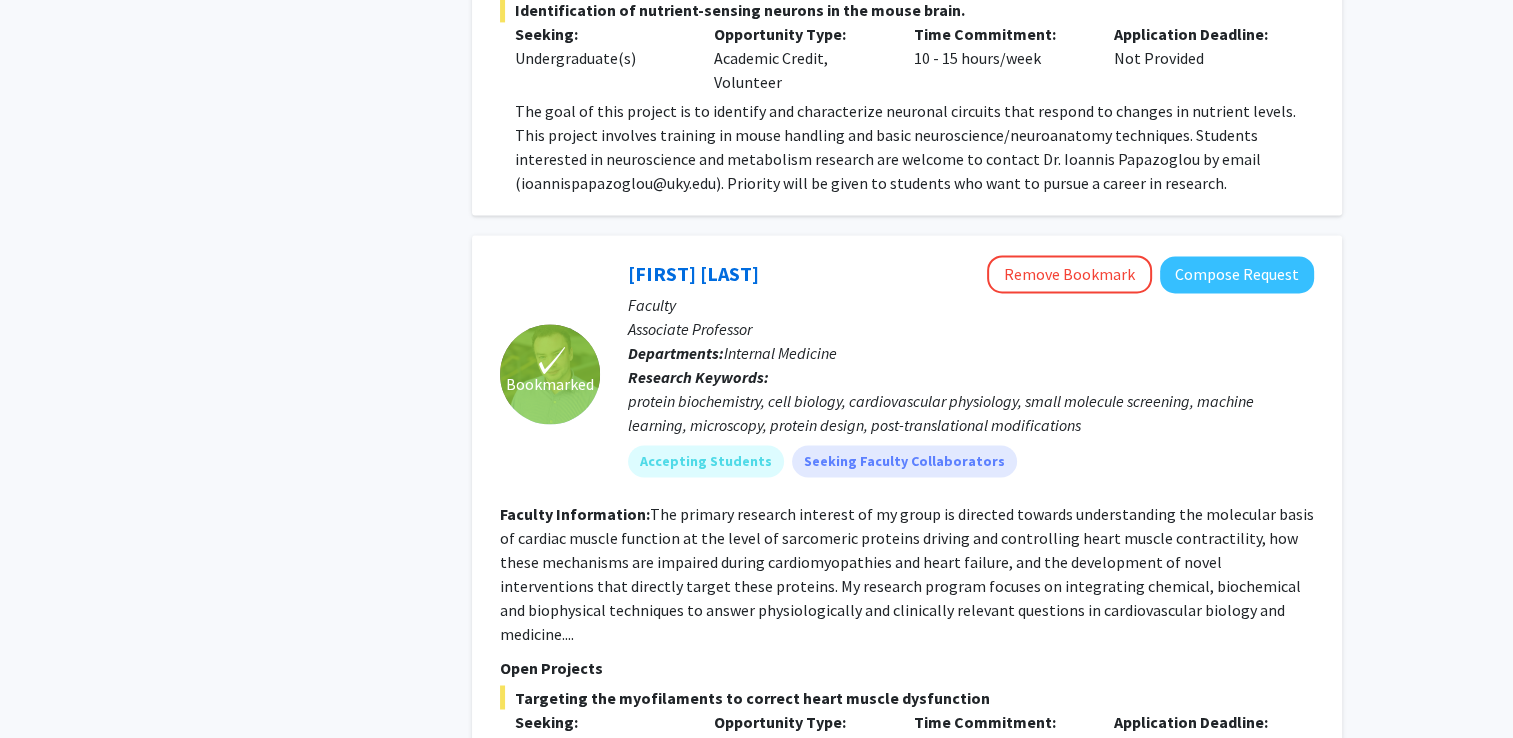 scroll, scrollTop: 3083, scrollLeft: 0, axis: vertical 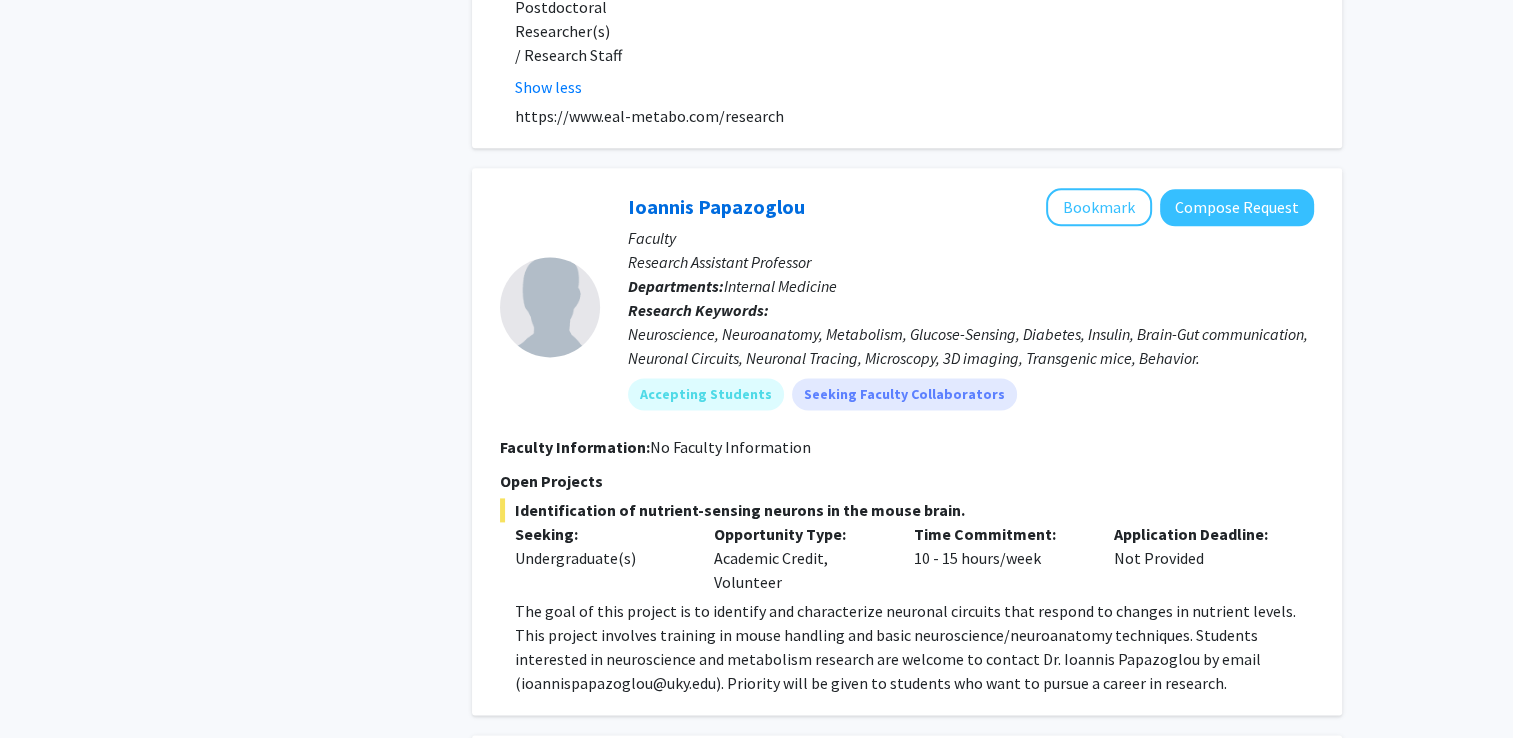 click on "The goal of this project is to identify and characterize neuronal circuits that respond to changes in nutrient levels. This project involves training in mouse handling and basic neuroscience/neuroanatomy techniques. Students interested in neuroscience and metabolism research are welcome to contact Dr. Ioannis Papazoglou by email (ioannispapazoglou@uky.edu). Priority will be given to students who want to pursue a career in research." 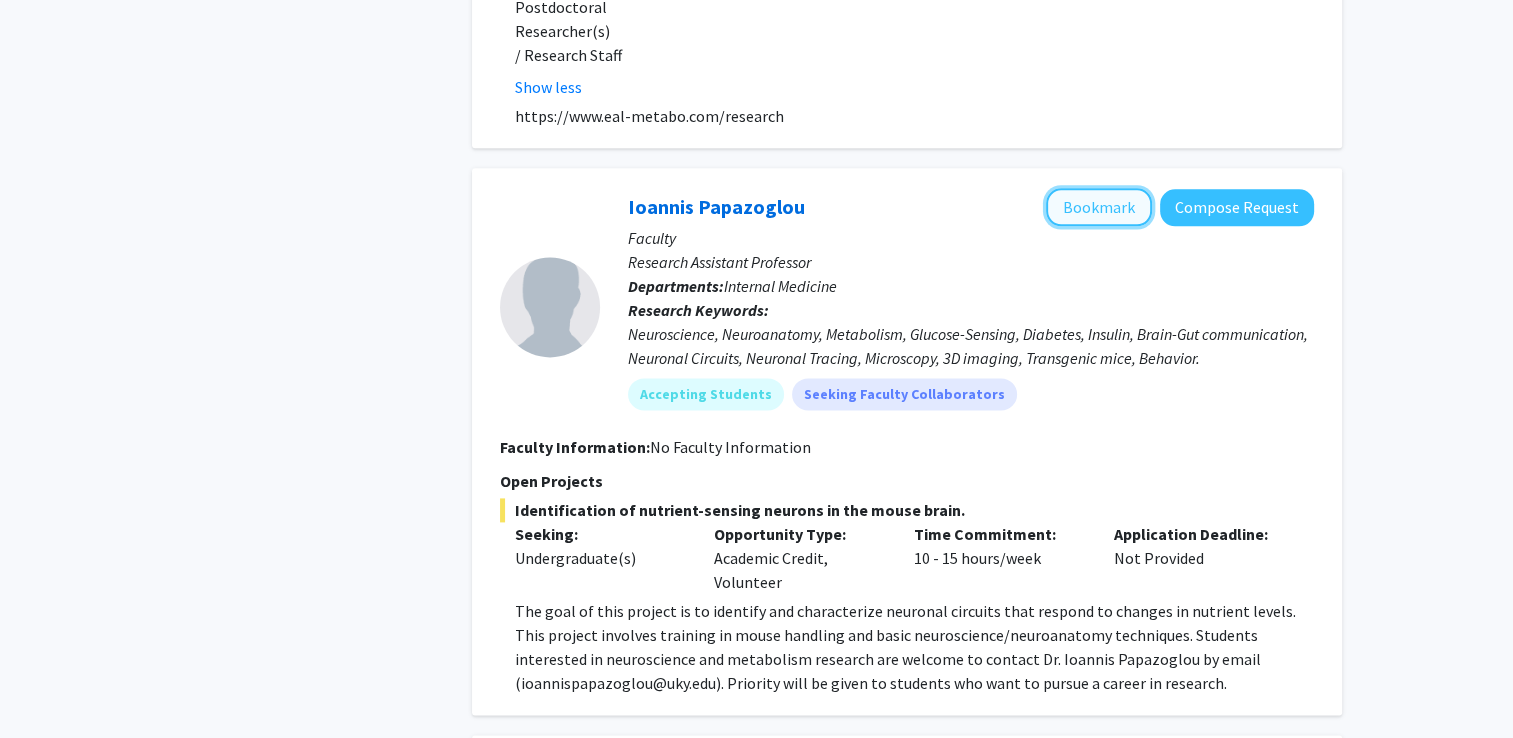 click on "Bookmark" 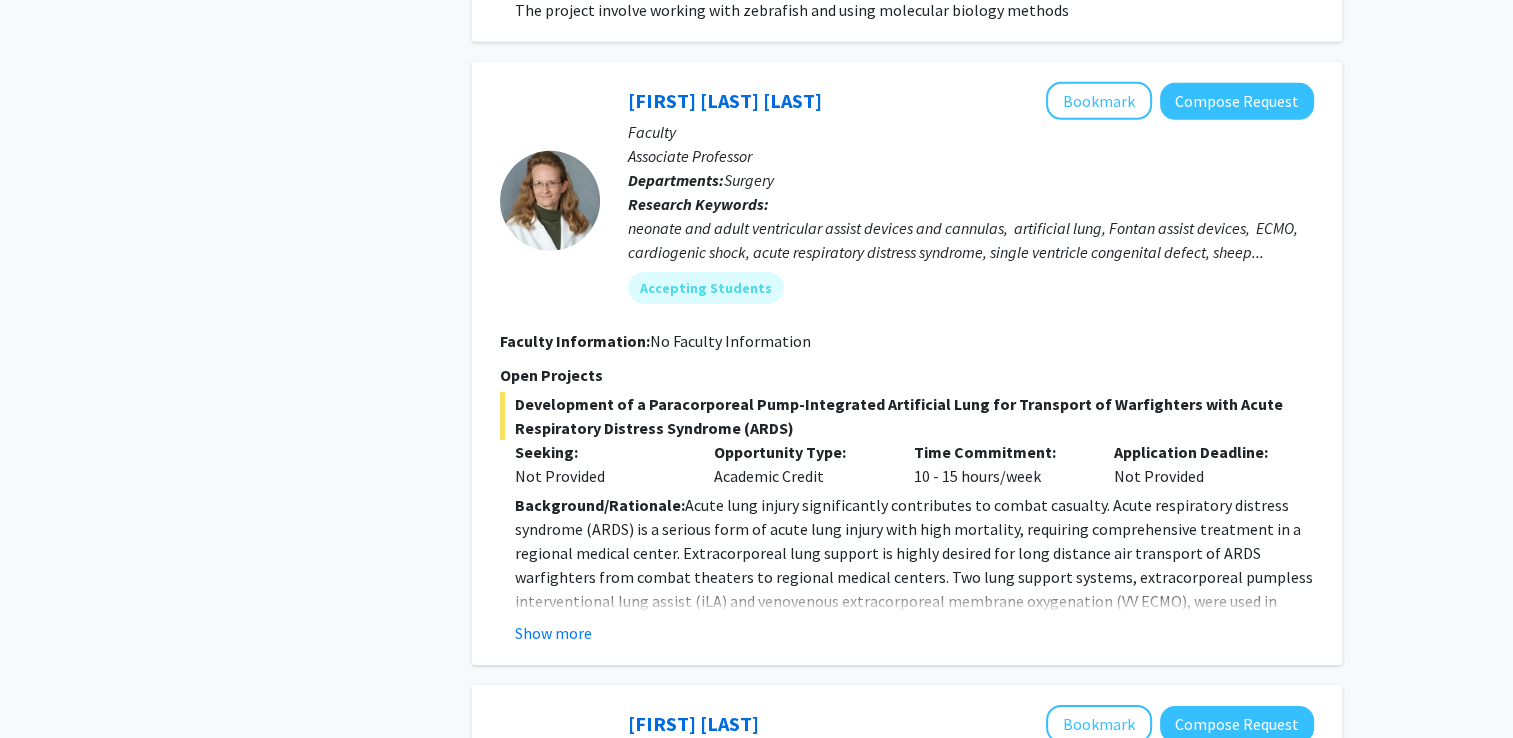 scroll, scrollTop: 6435, scrollLeft: 0, axis: vertical 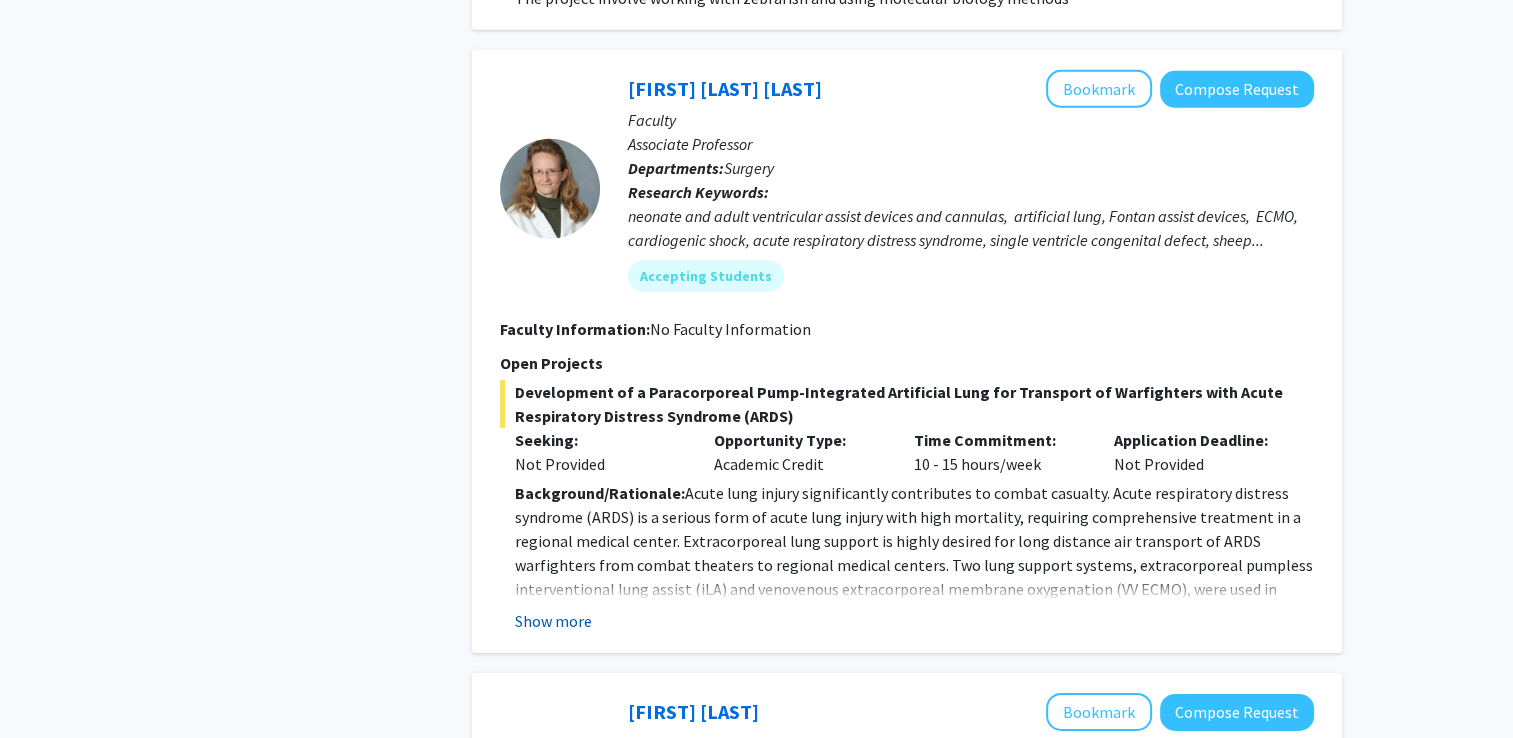 click on "Show more" 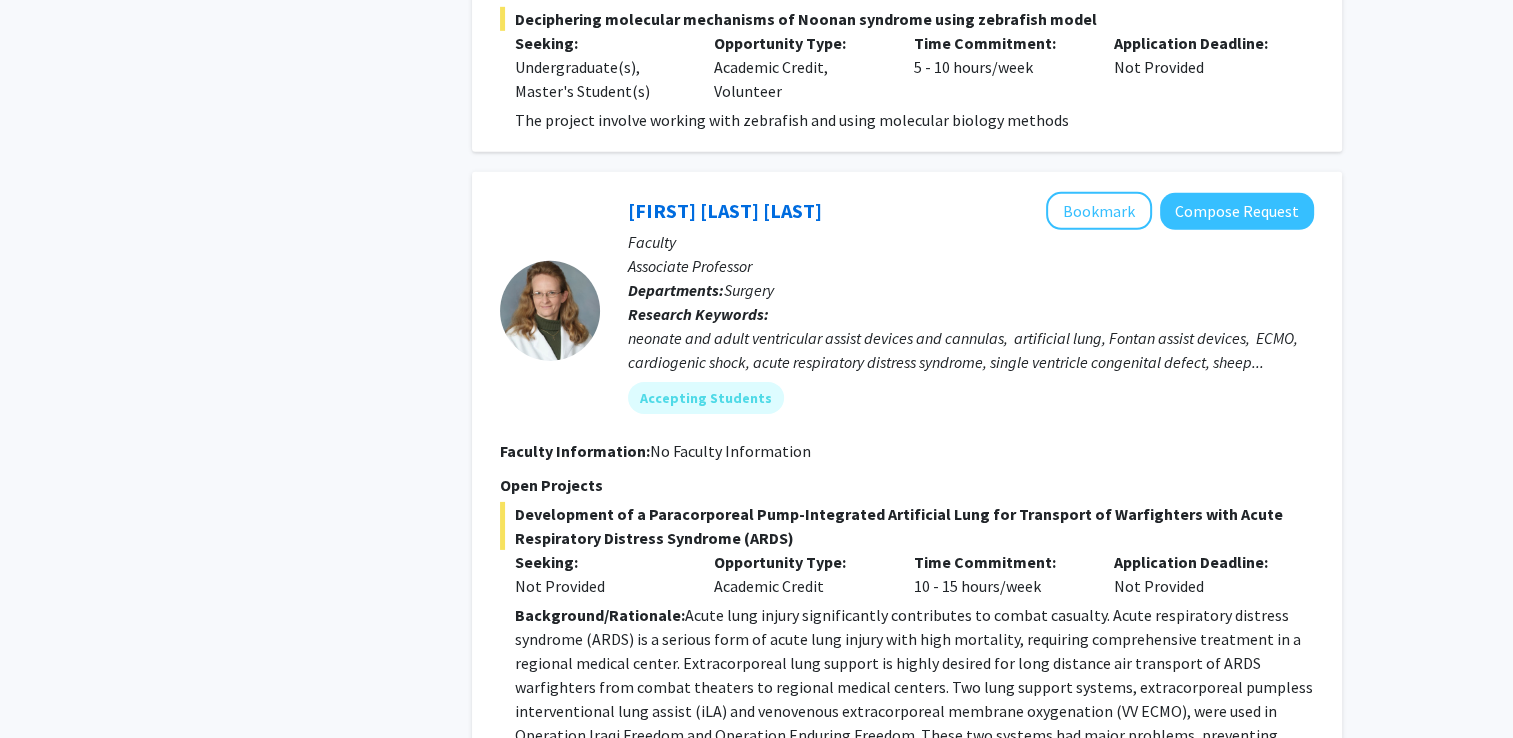 scroll, scrollTop: 6311, scrollLeft: 0, axis: vertical 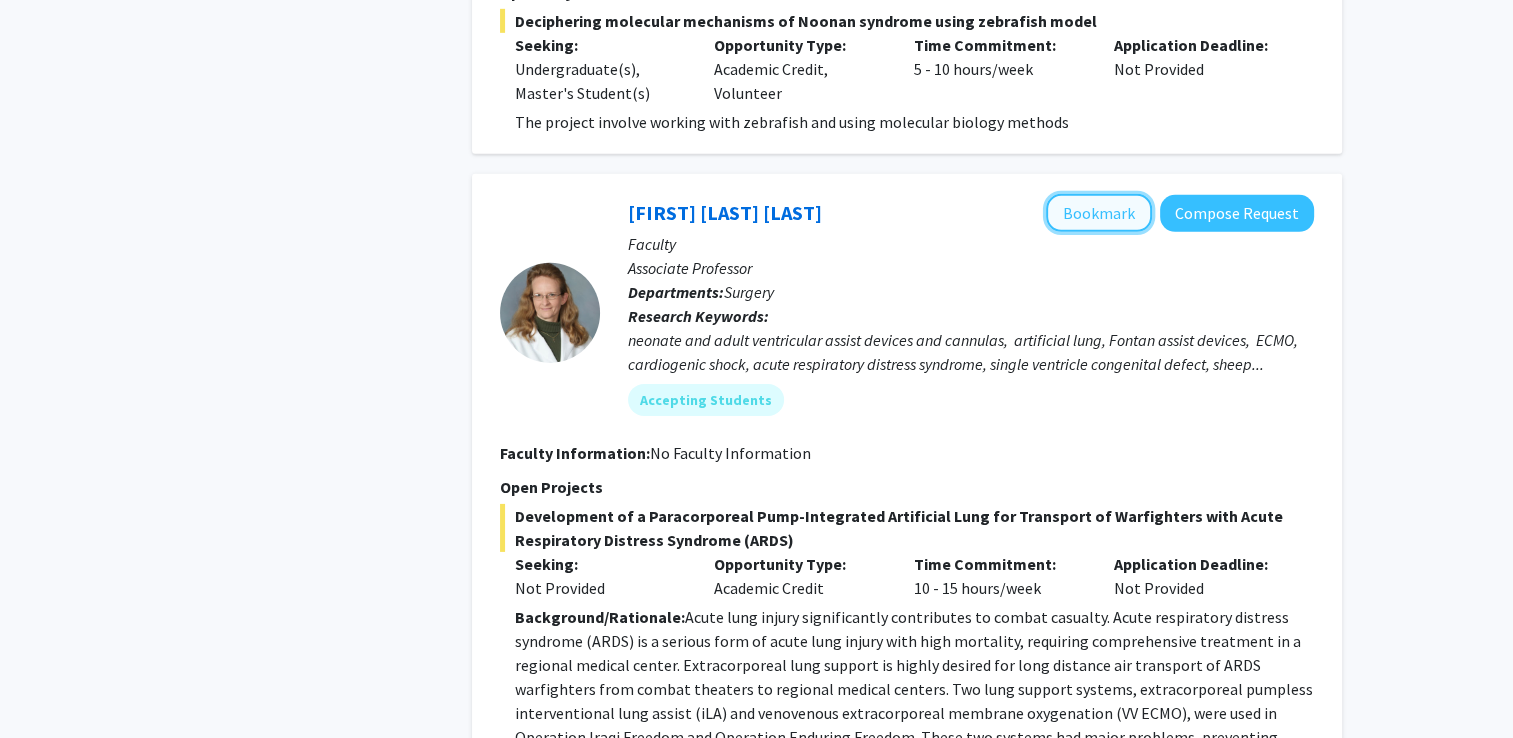 click on "Bookmark" 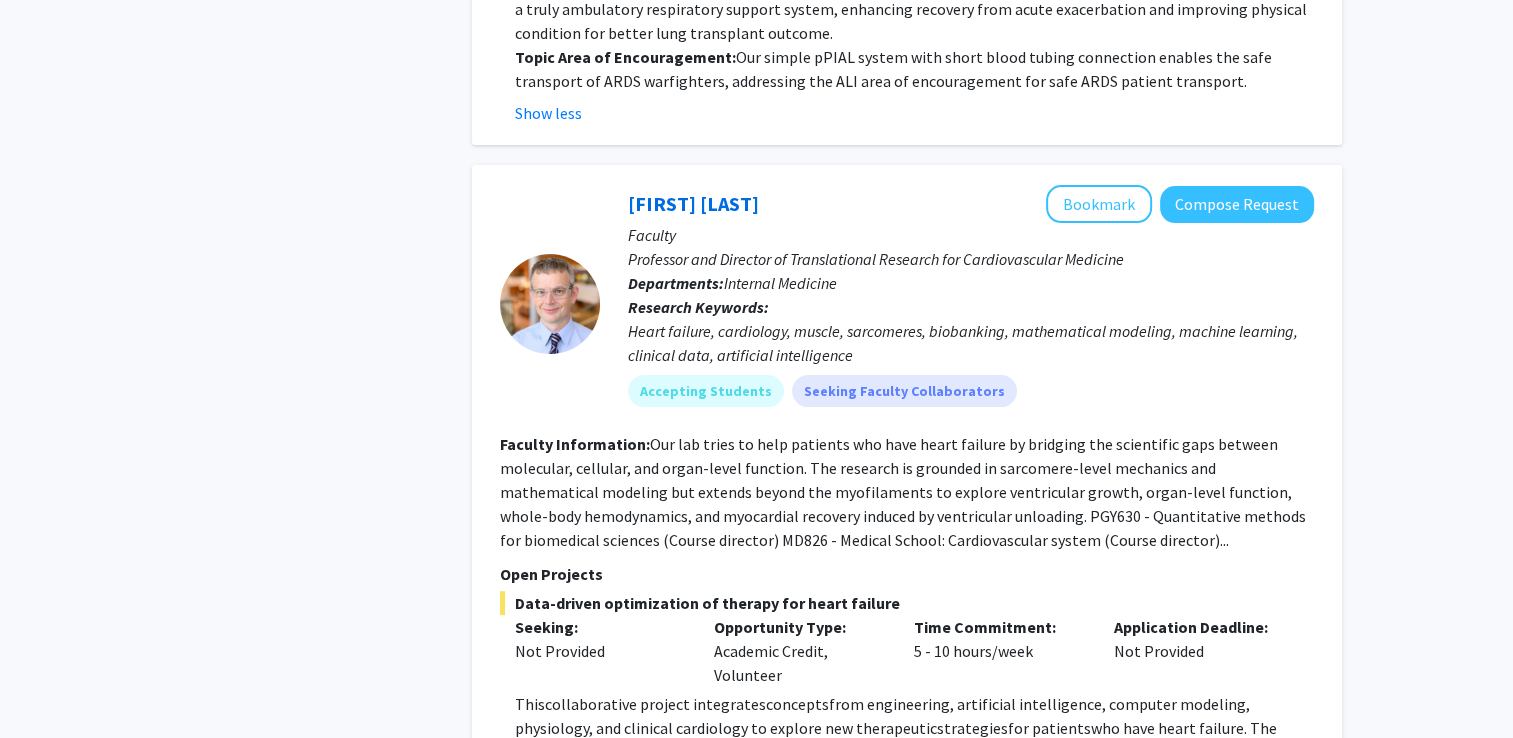 scroll, scrollTop: 8241, scrollLeft: 0, axis: vertical 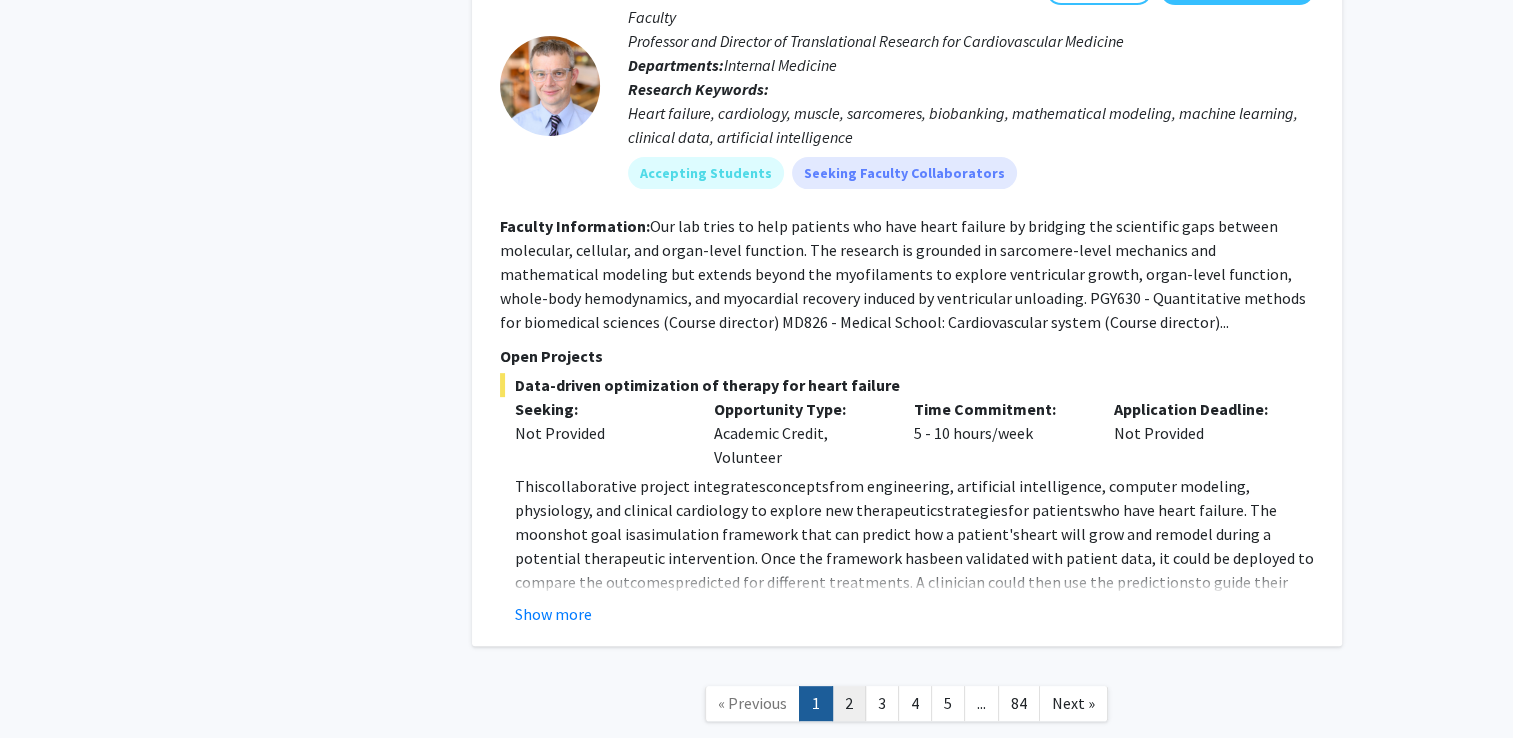 click on "2" 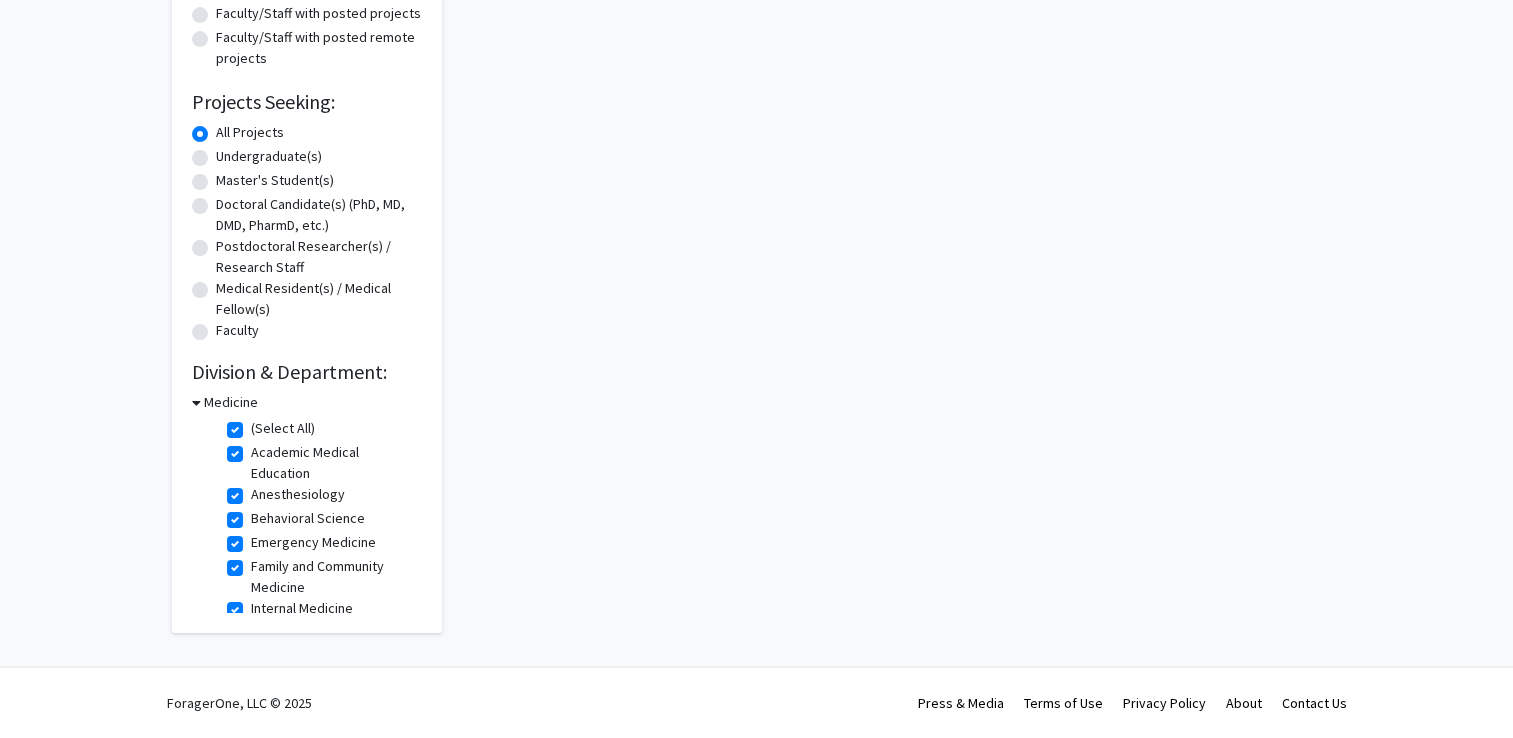 scroll, scrollTop: 0, scrollLeft: 0, axis: both 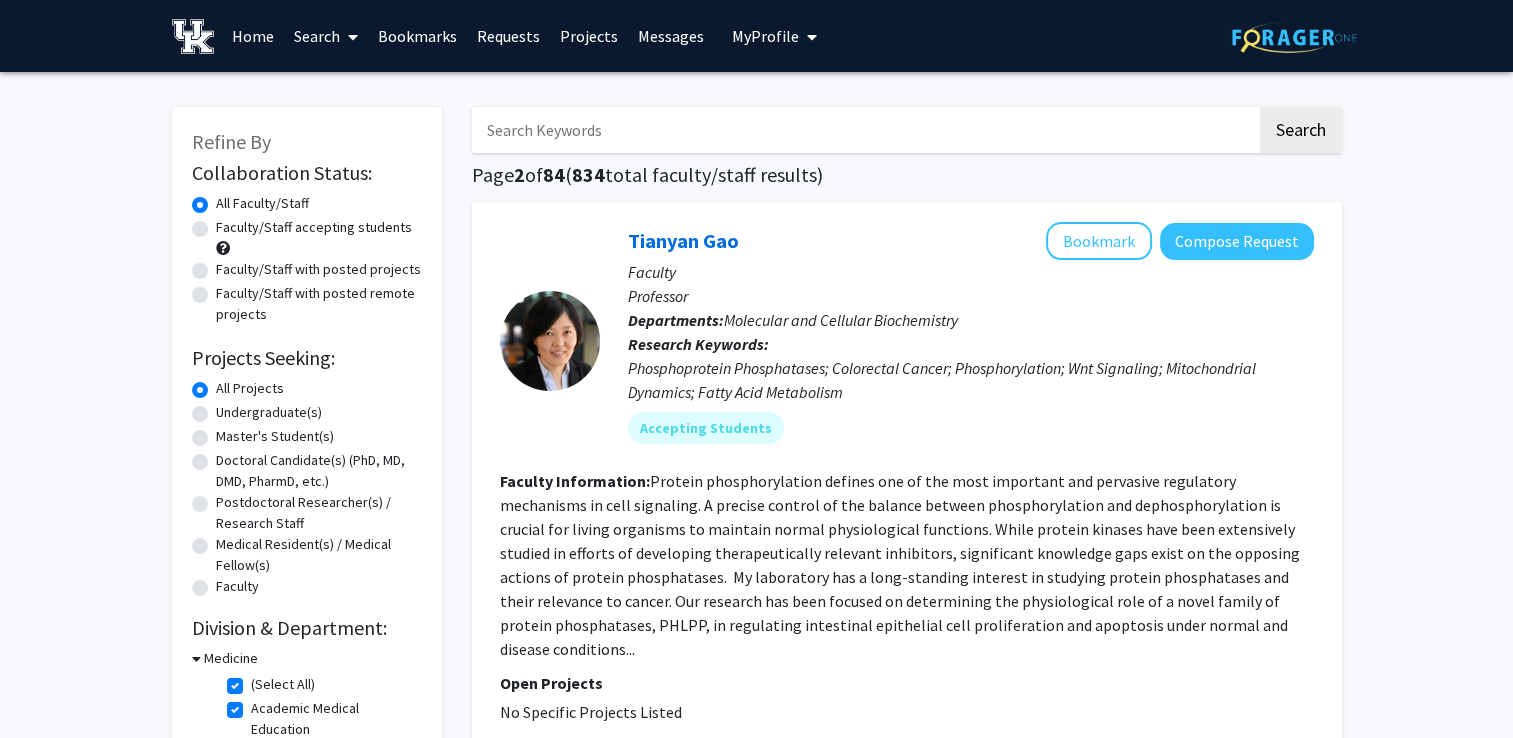 drag, startPoint x: 668, startPoint y: 138, endPoint x: 525, endPoint y: 118, distance: 144.39183 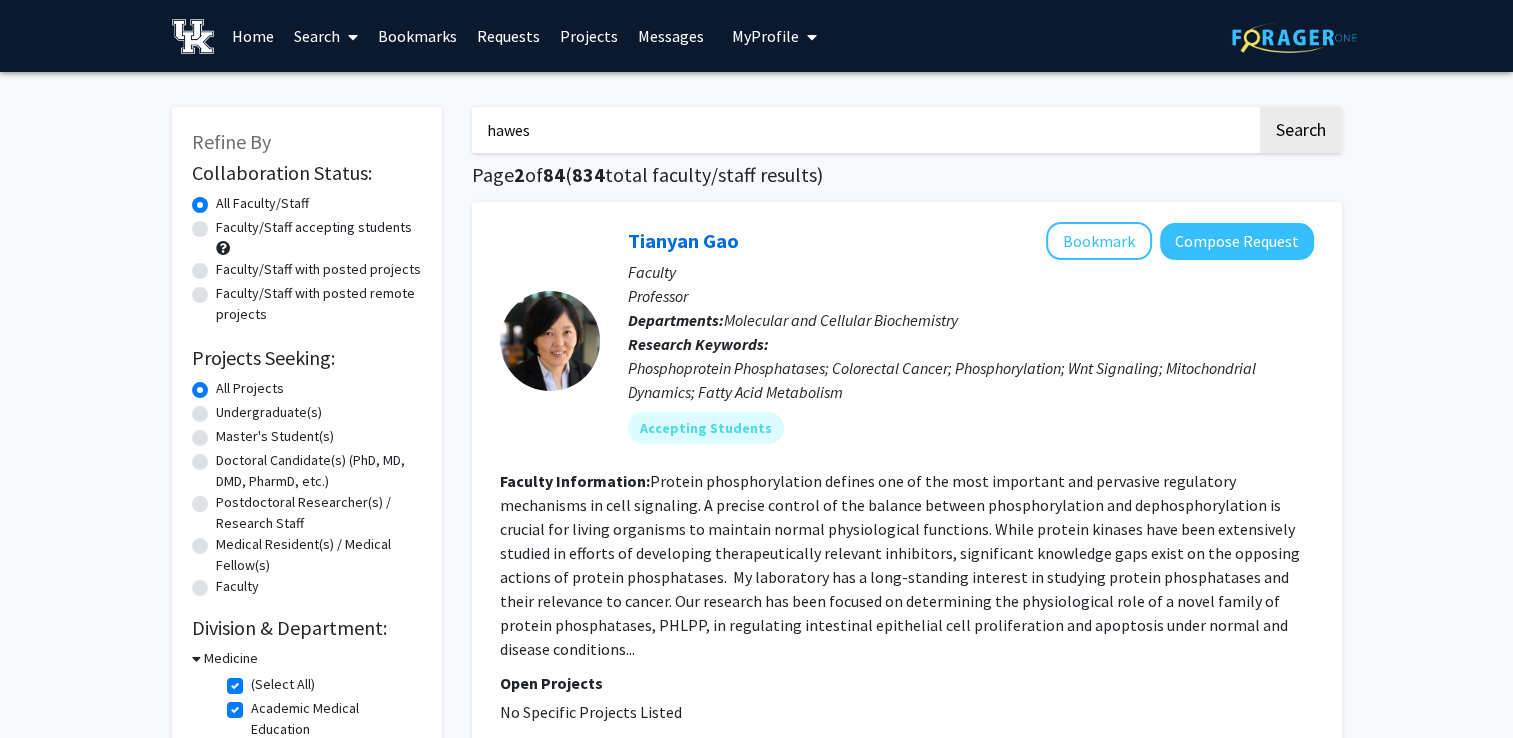 type on "hawes" 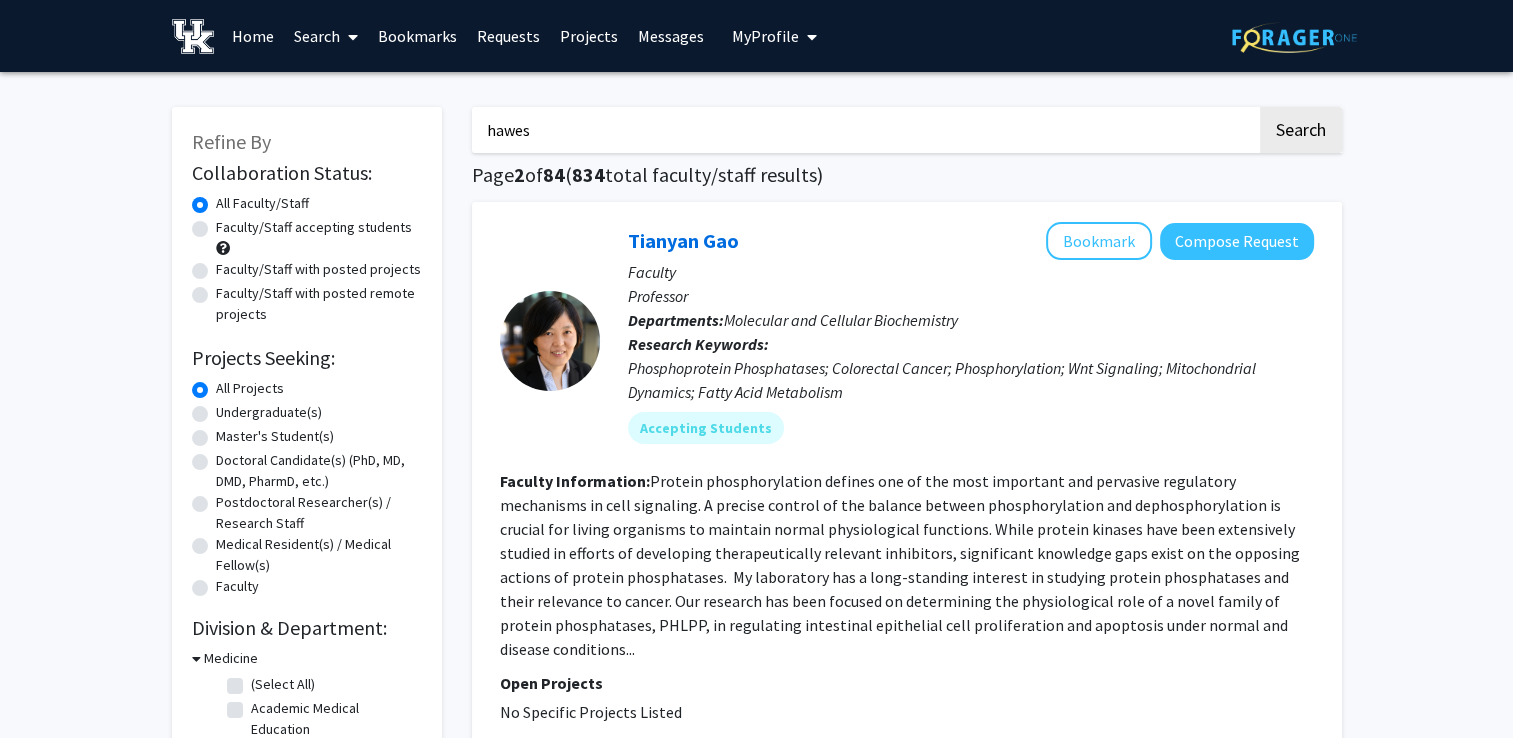 checkbox on "false" 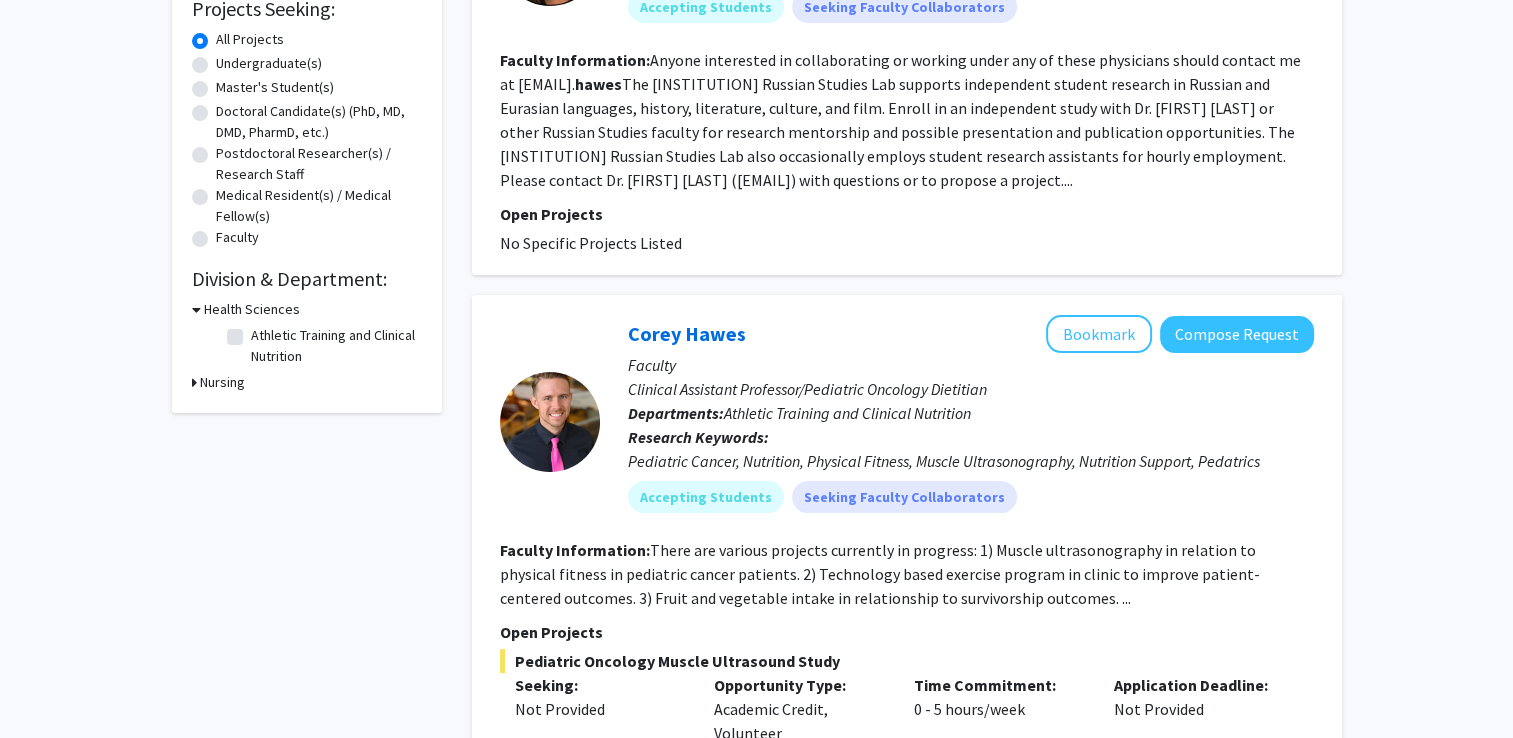 scroll, scrollTop: 350, scrollLeft: 0, axis: vertical 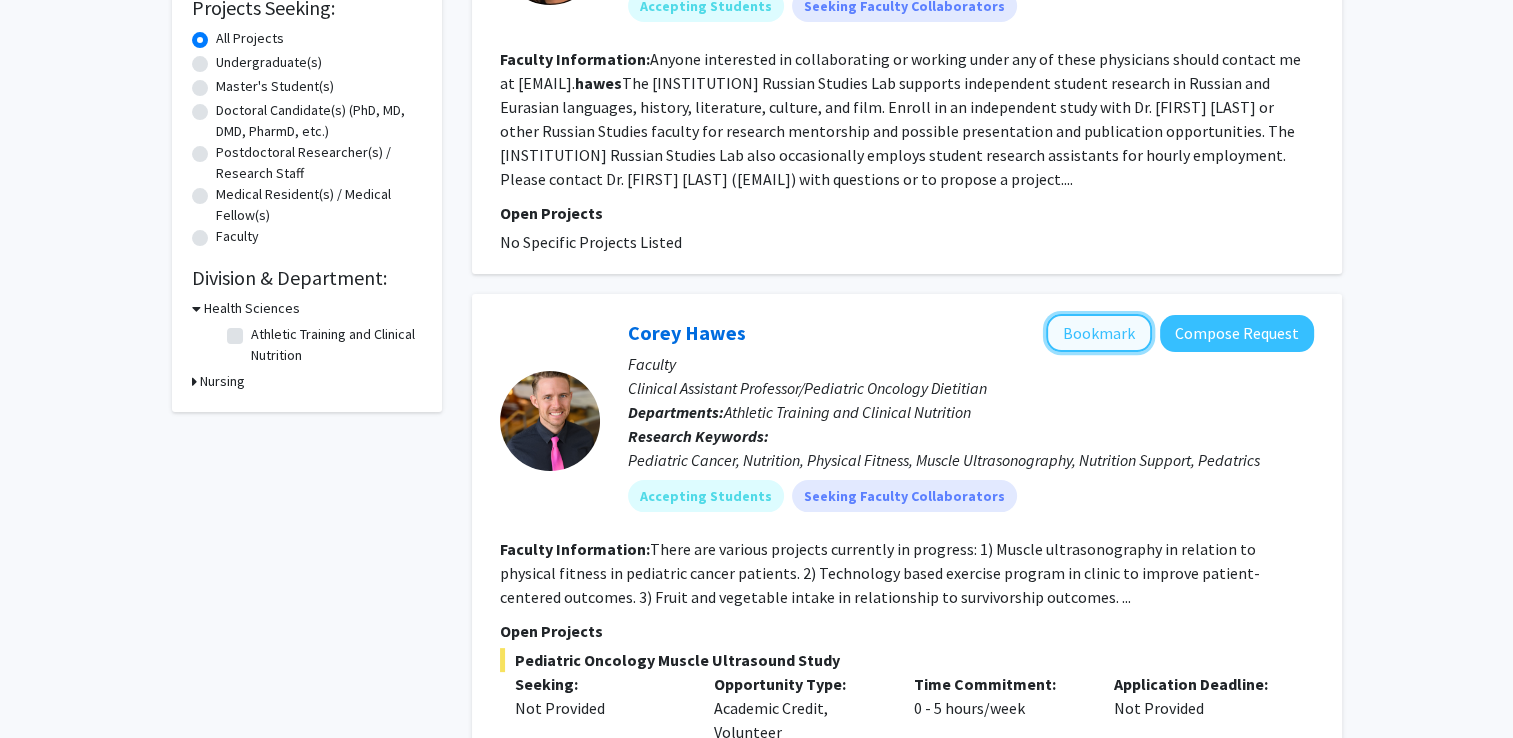 click on "Bookmark" 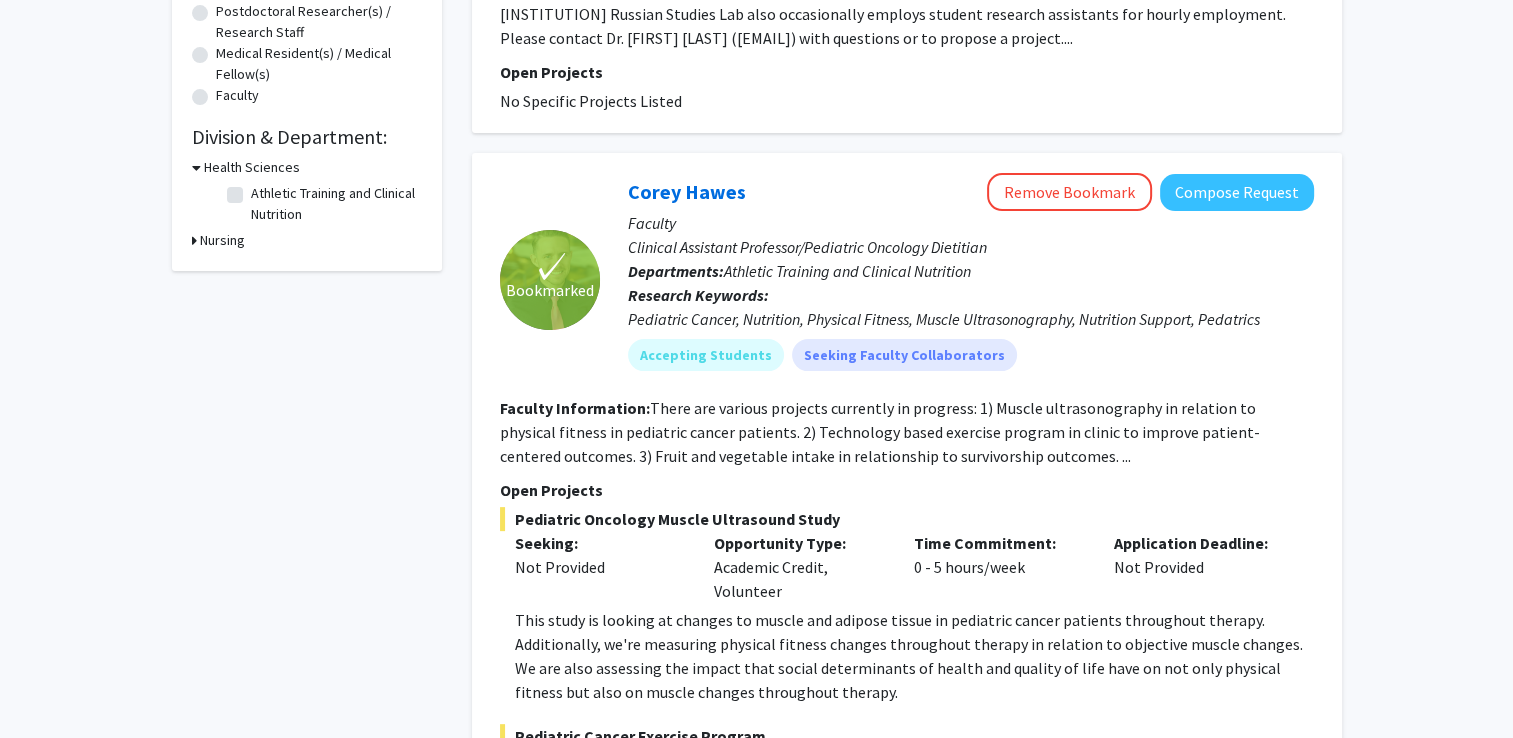 scroll, scrollTop: 492, scrollLeft: 0, axis: vertical 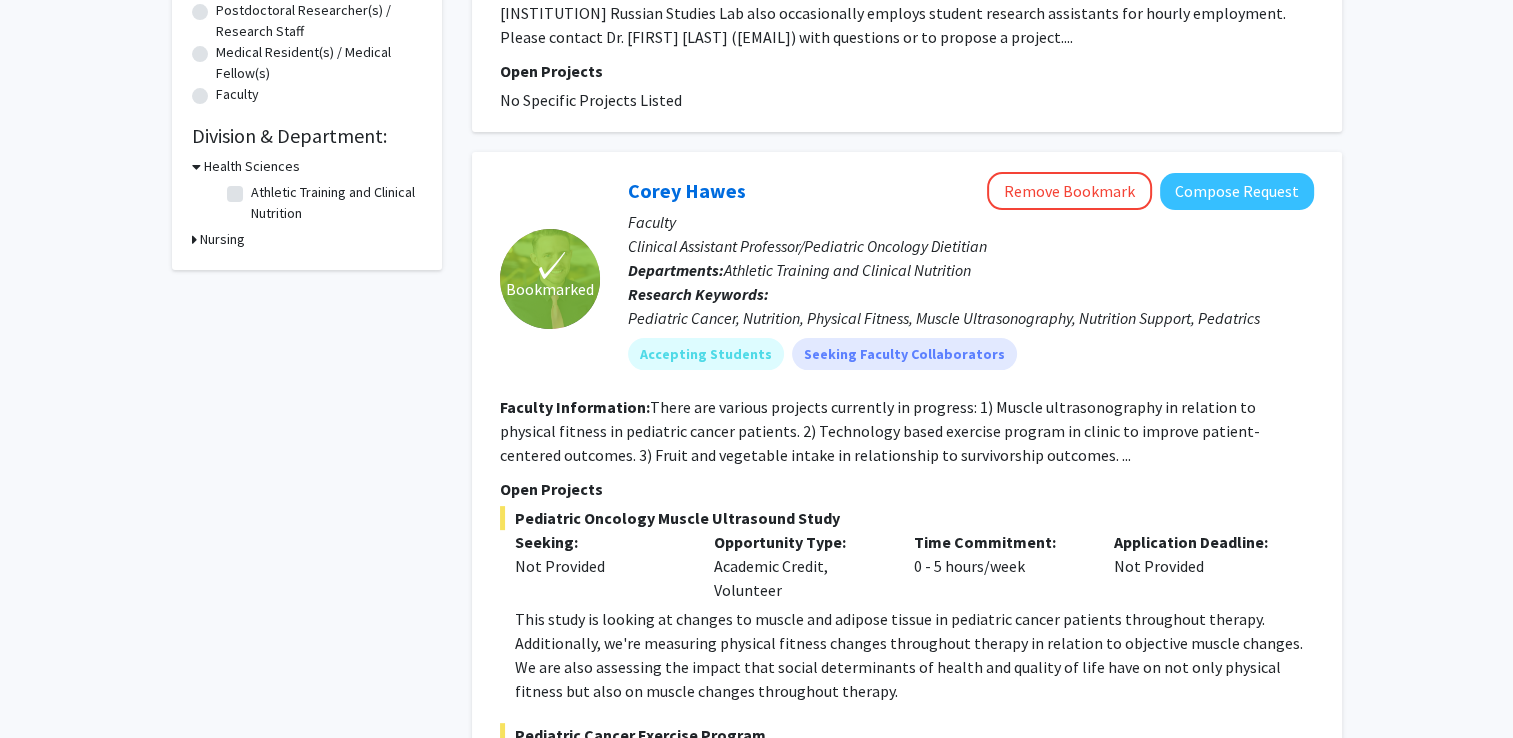 click on "Faculty Information:  There are various projects currently in progress:  1) Muscle ultrasonography in relation to physical fitness in pediatric cancer patients.  2) Technology based exercise program in clinic to improve patient-centered outcomes.  3) Fruit and vegetable intake in relationship to survivorship outcomes. ..." 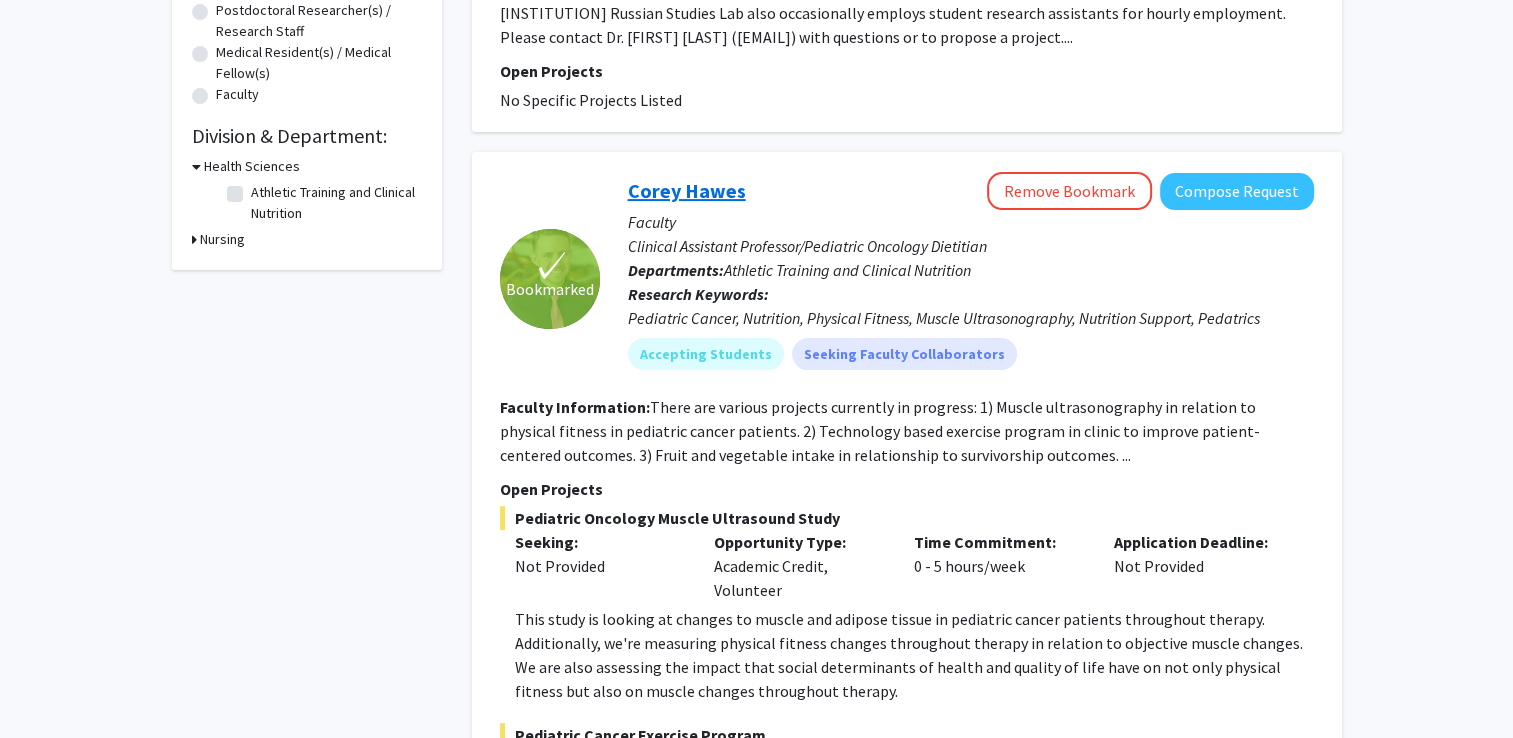 click on "Corey Hawes" 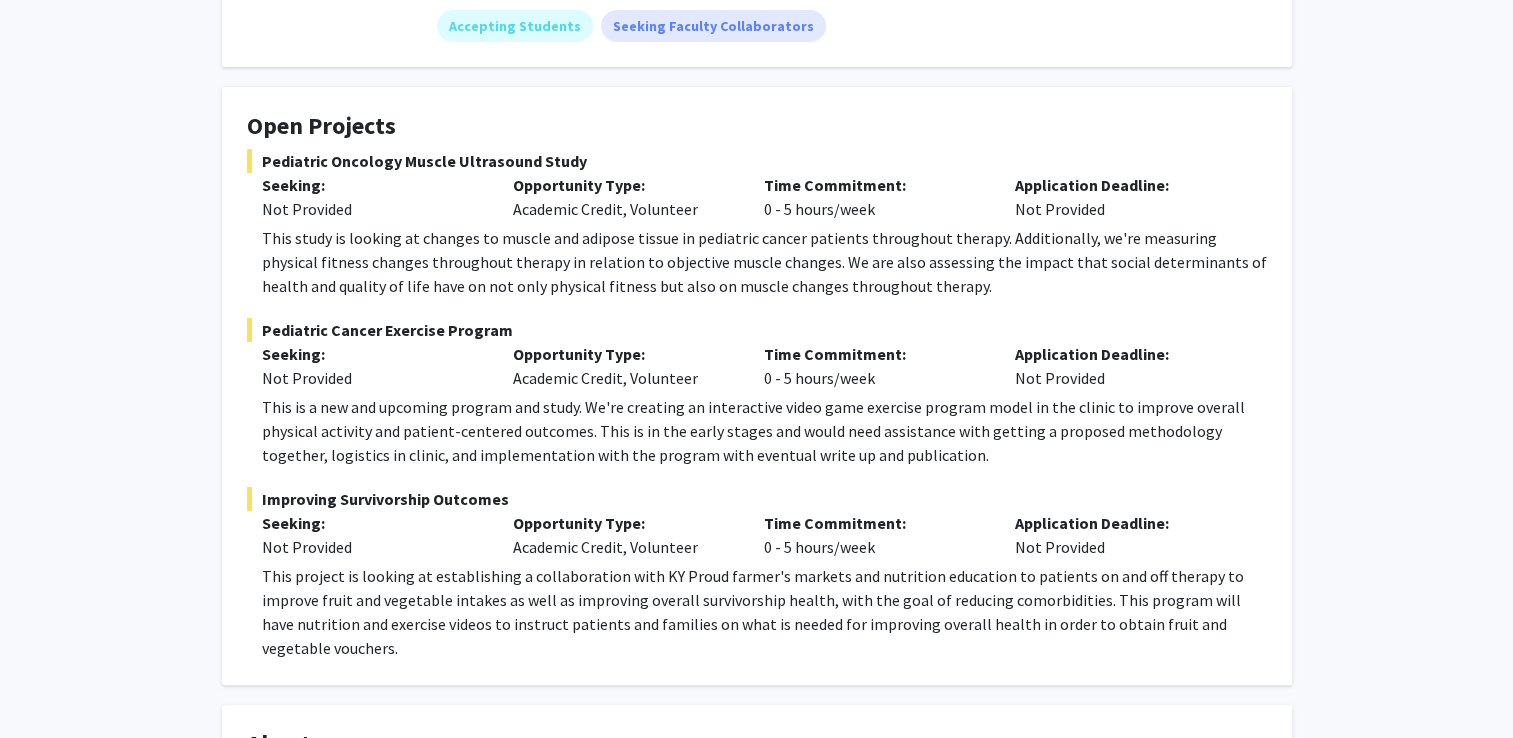 scroll, scrollTop: 323, scrollLeft: 0, axis: vertical 